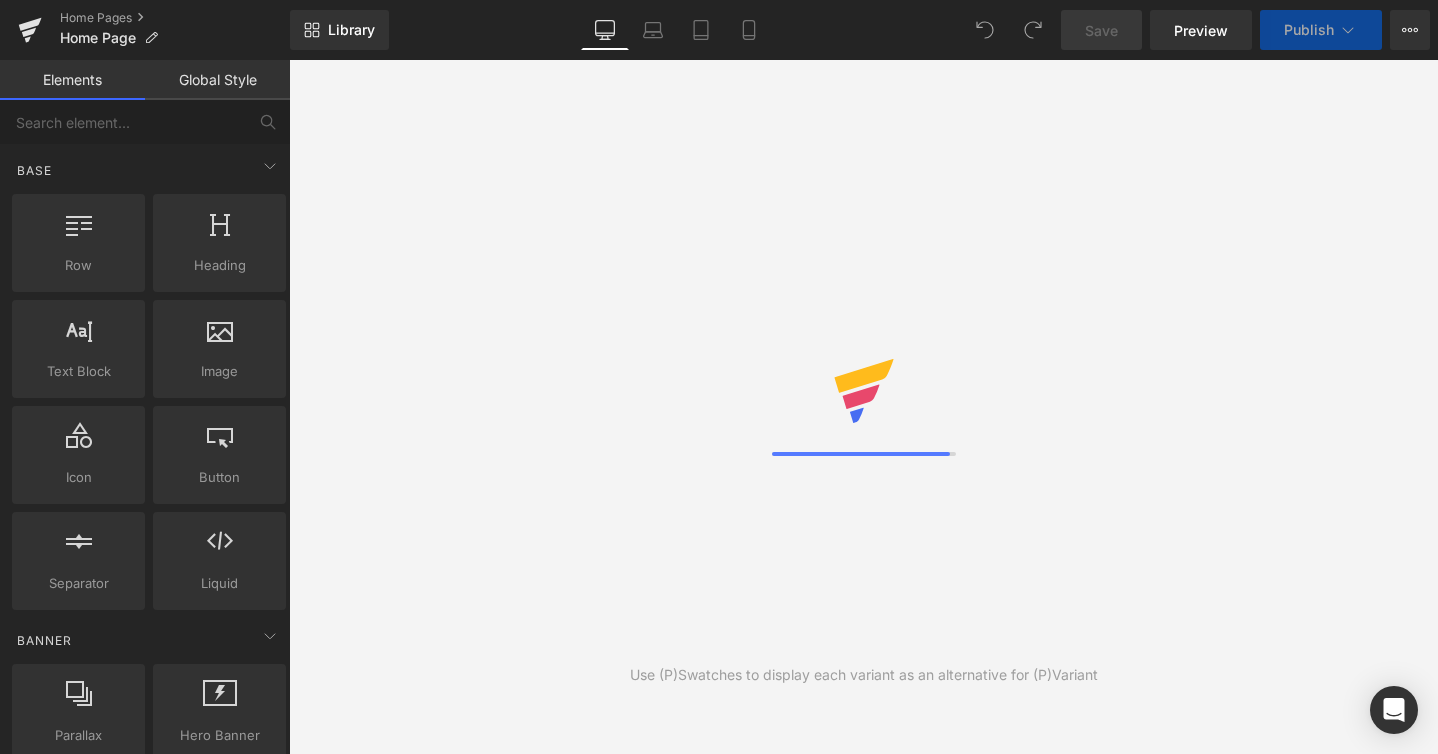 scroll, scrollTop: 0, scrollLeft: 0, axis: both 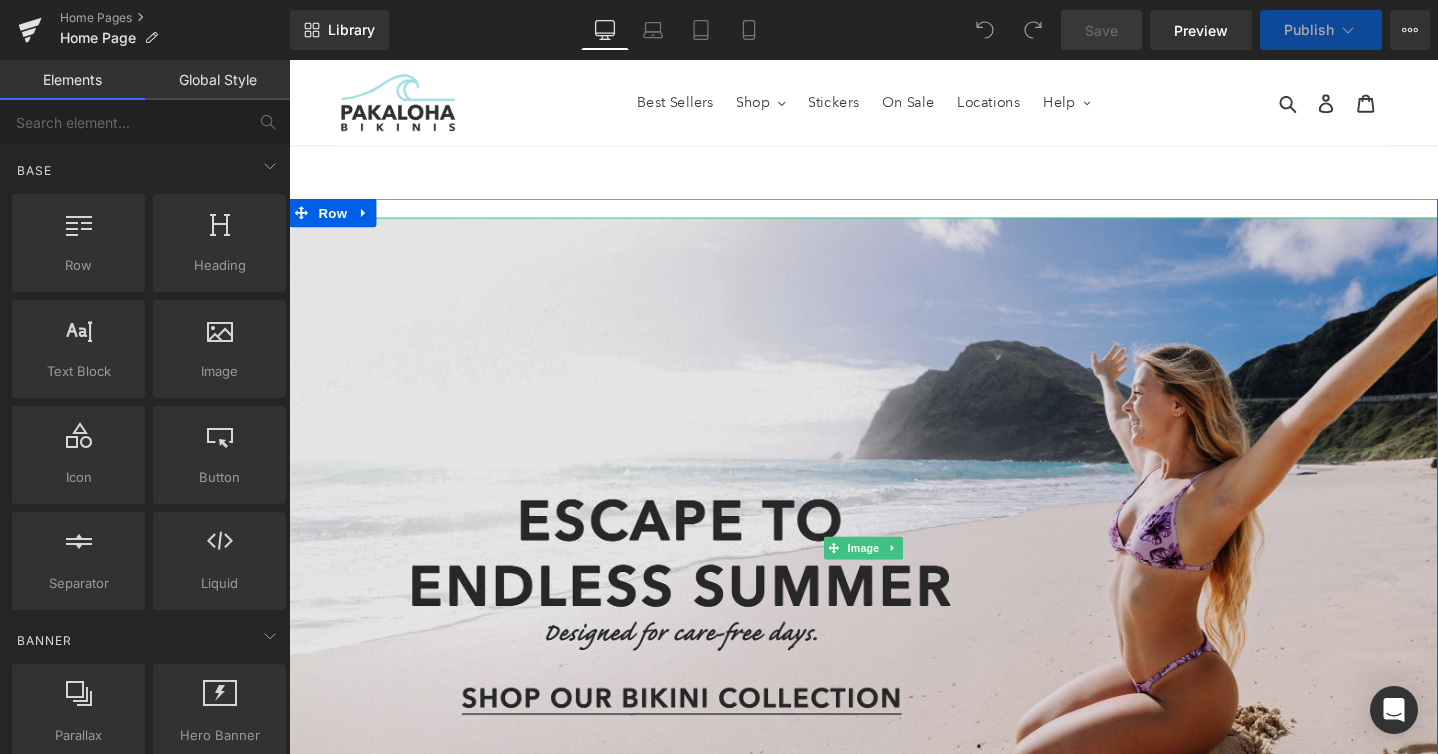 click at bounding box center [894, 574] 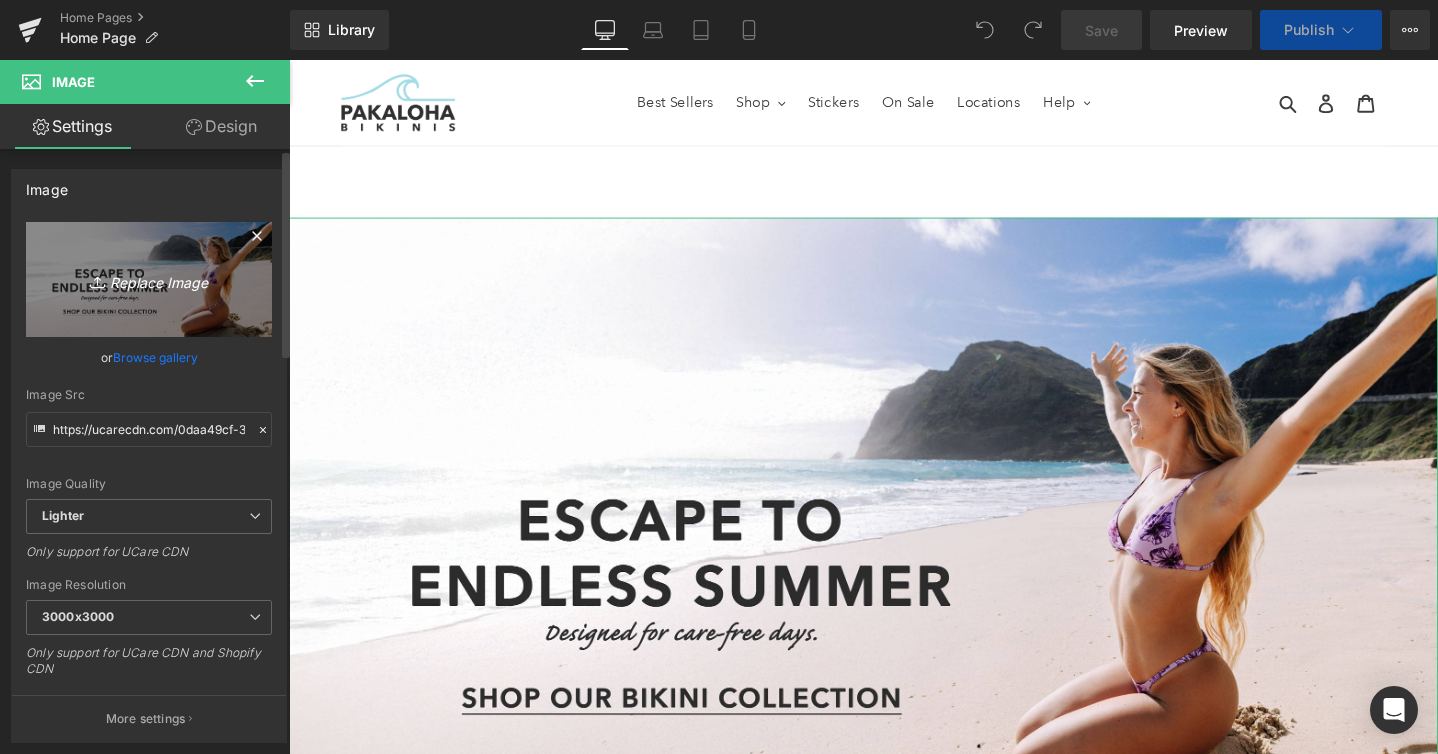 click on "Replace Image" at bounding box center [149, 279] 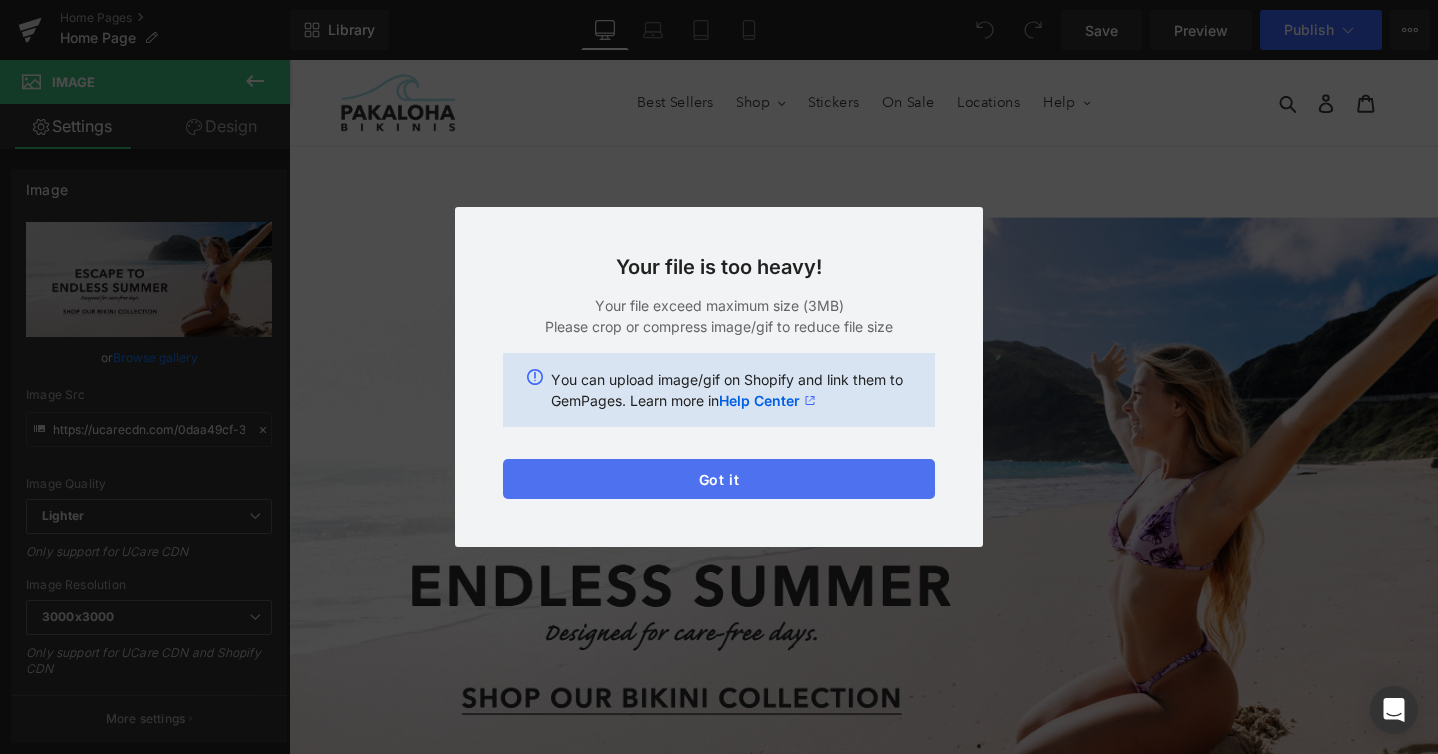 click on "Got it" at bounding box center [719, 479] 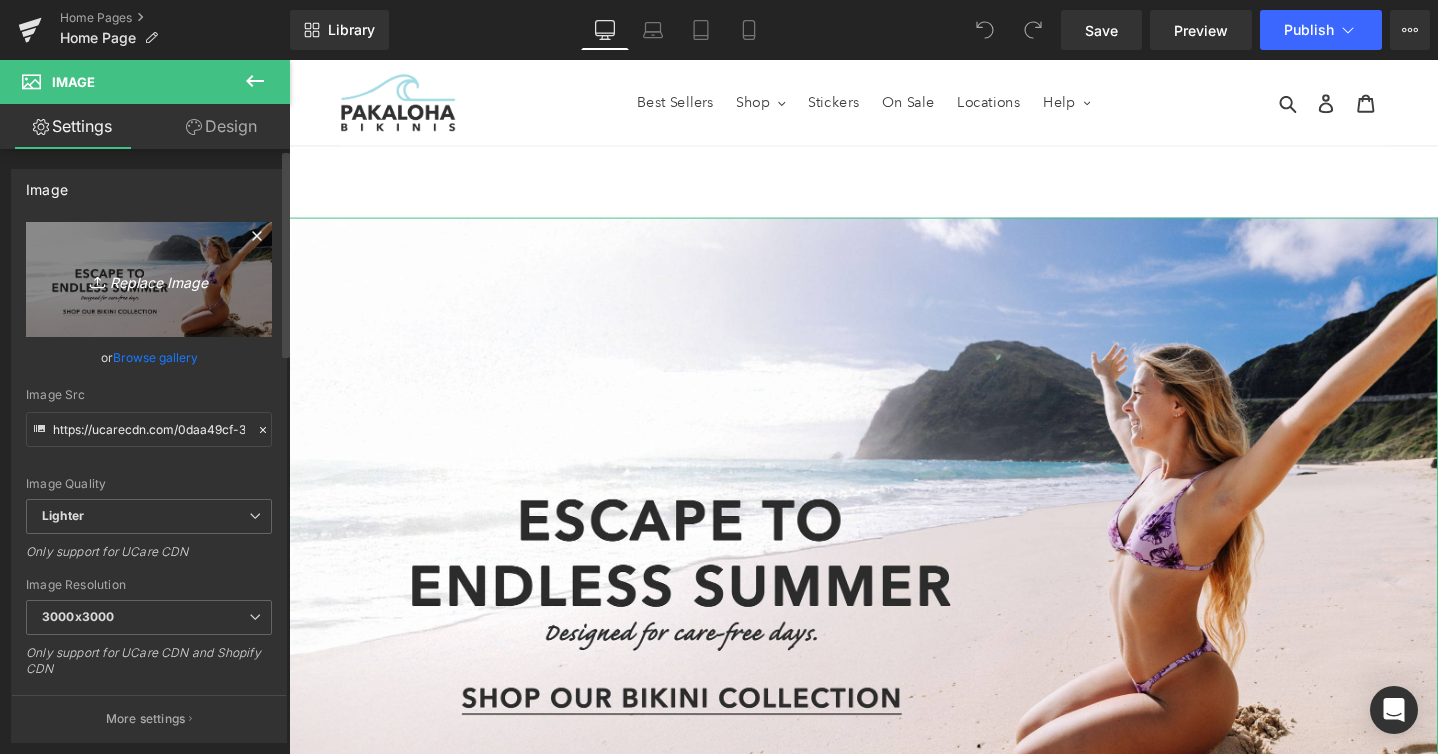 click on "Replace Image" at bounding box center (149, 279) 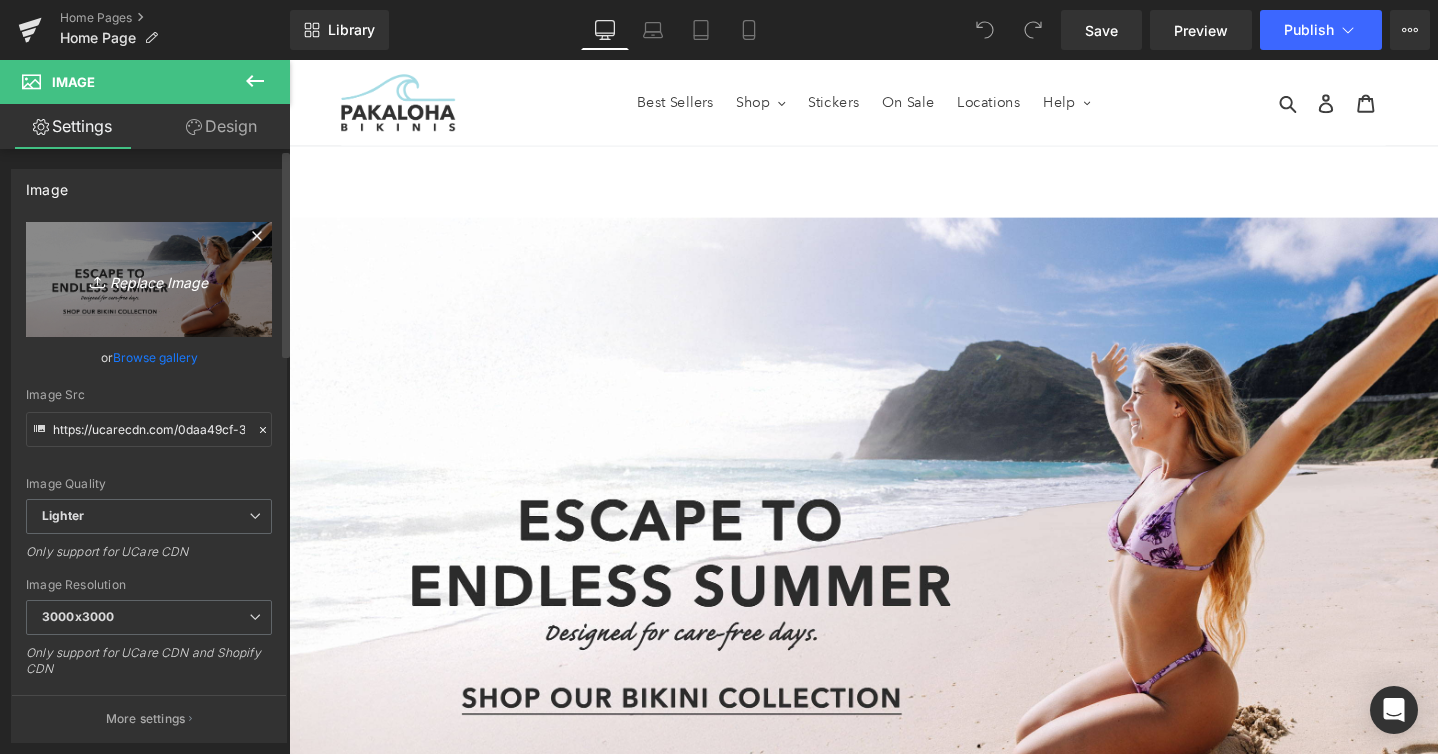 type on "C:\fakepath\lahaina-2-banner.jpg" 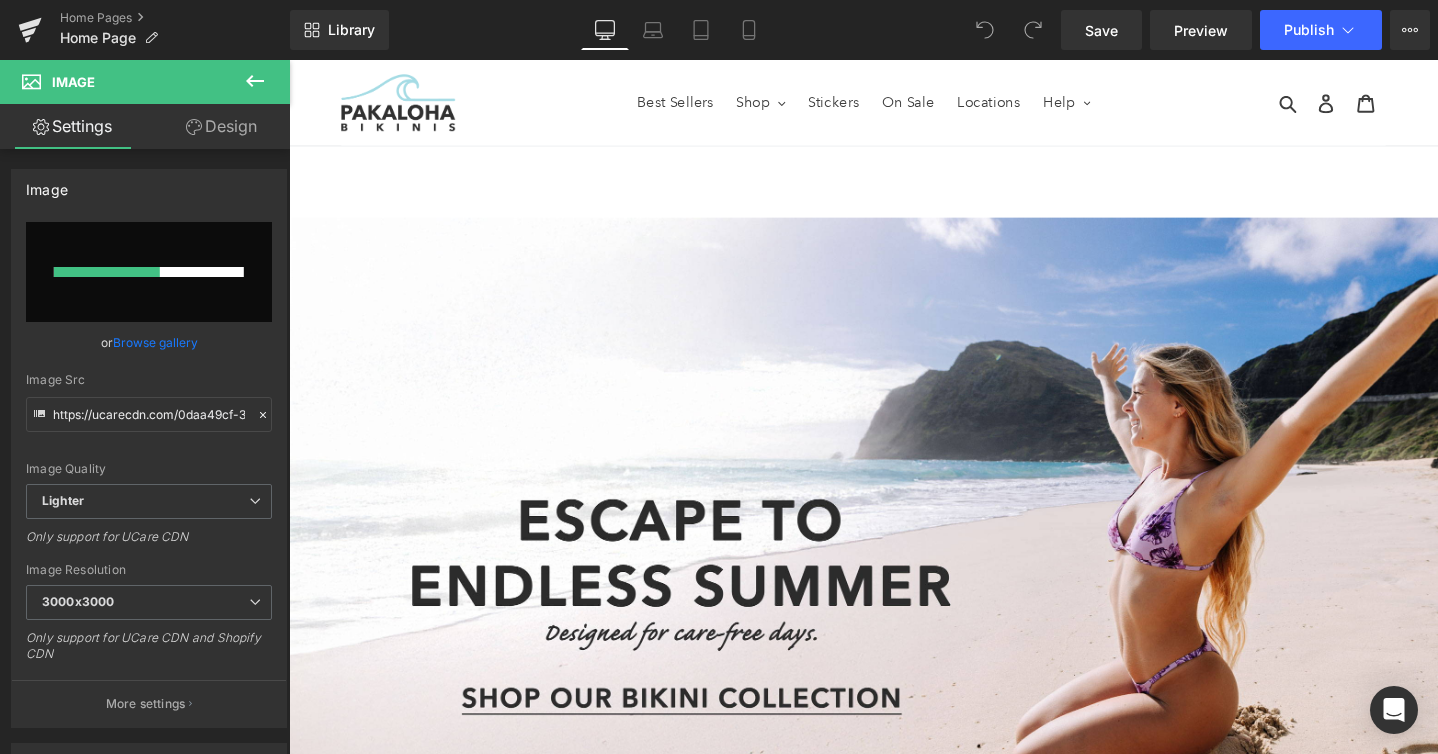type 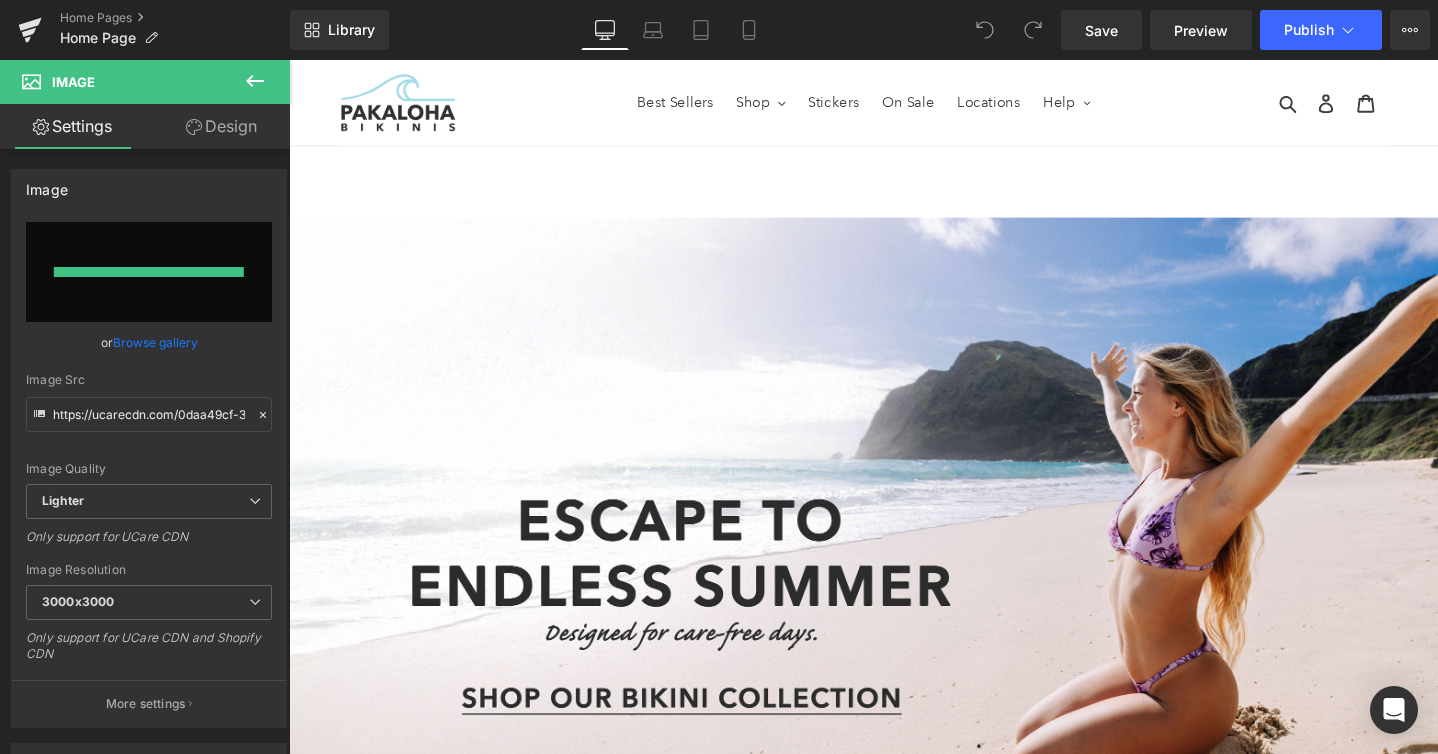 type on "https://ucarecdn.com/5d3f46d4-09e2-48bb-94ef-1a872442e130/-/format/auto/-/preview/3000x3000/-/quality/lighter/lahaina-2-banner.jpg" 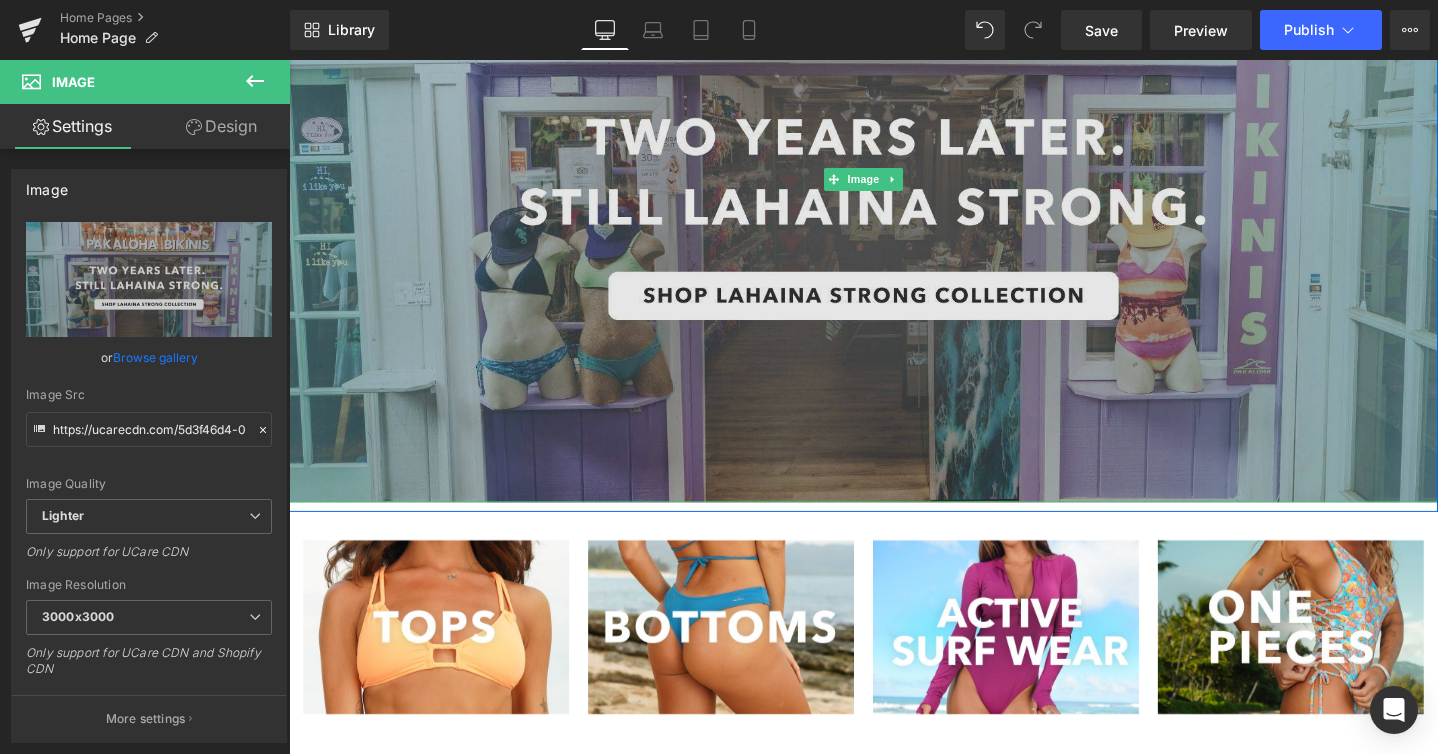 scroll, scrollTop: 383, scrollLeft: 0, axis: vertical 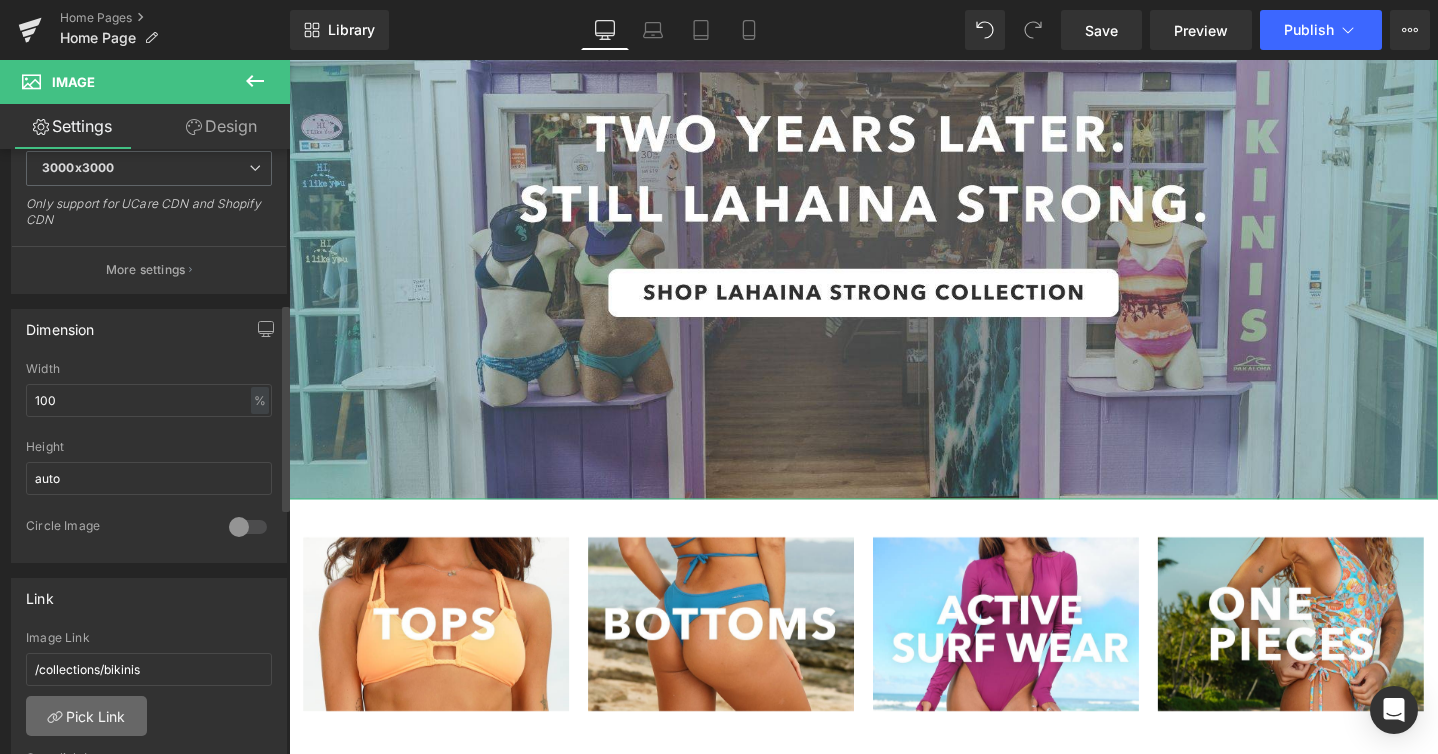 click on "Pick Link" at bounding box center (86, 716) 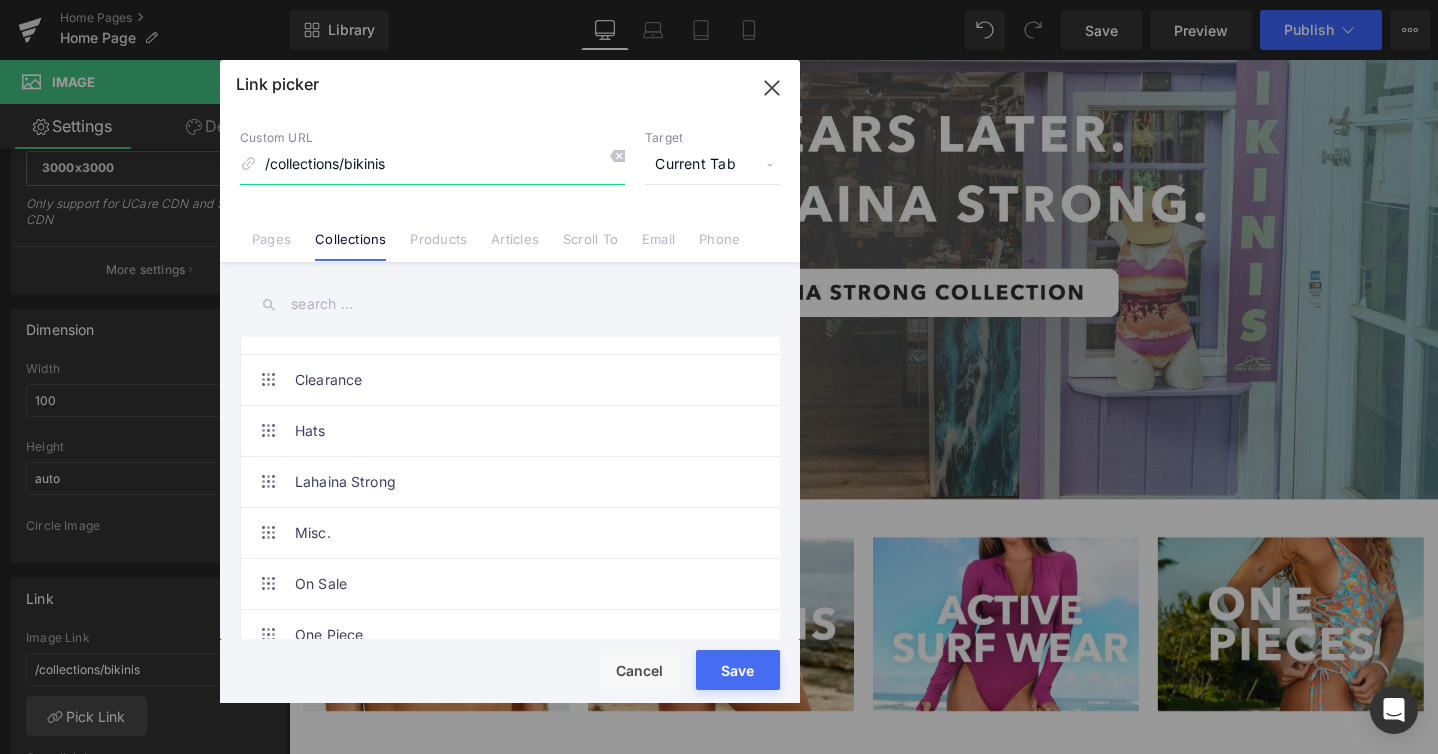 scroll, scrollTop: 239, scrollLeft: 0, axis: vertical 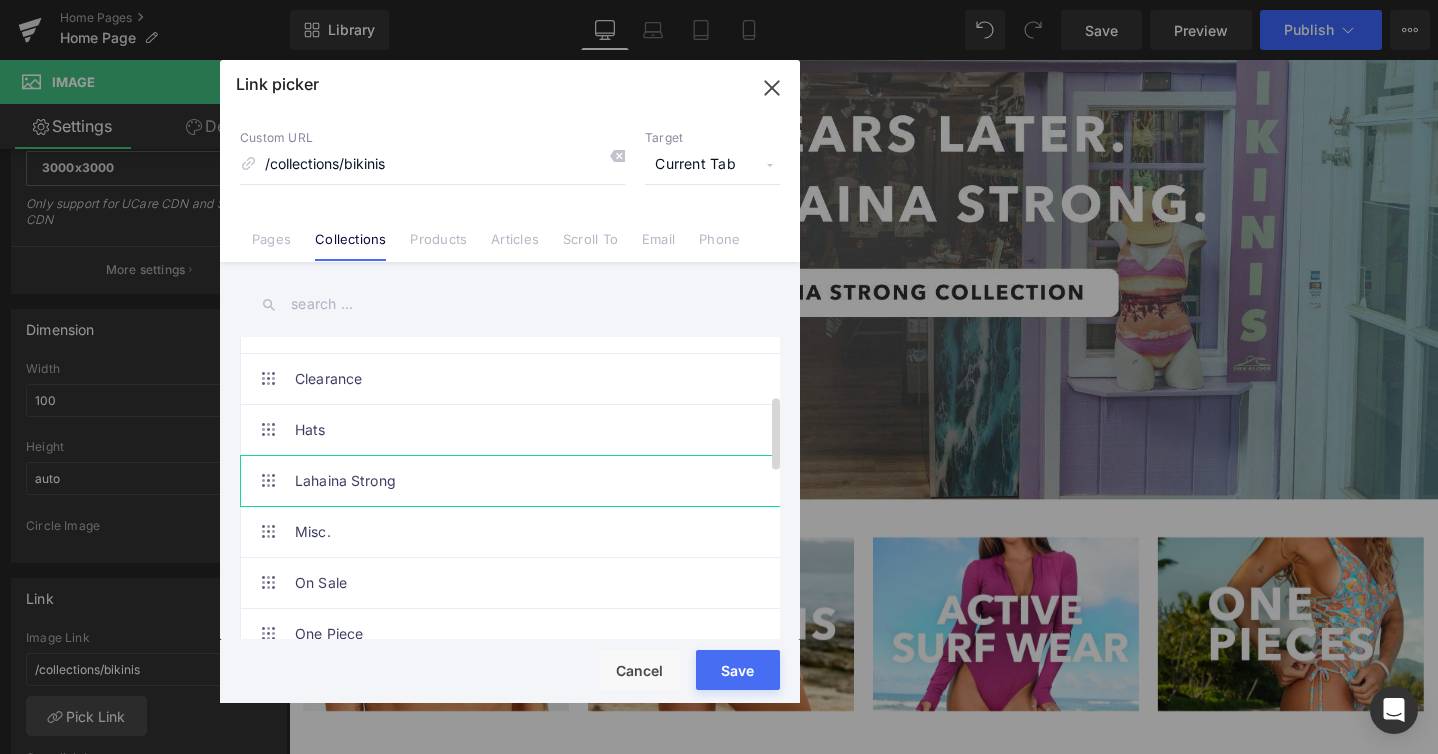 click on "Lahaina Strong" at bounding box center [515, 481] 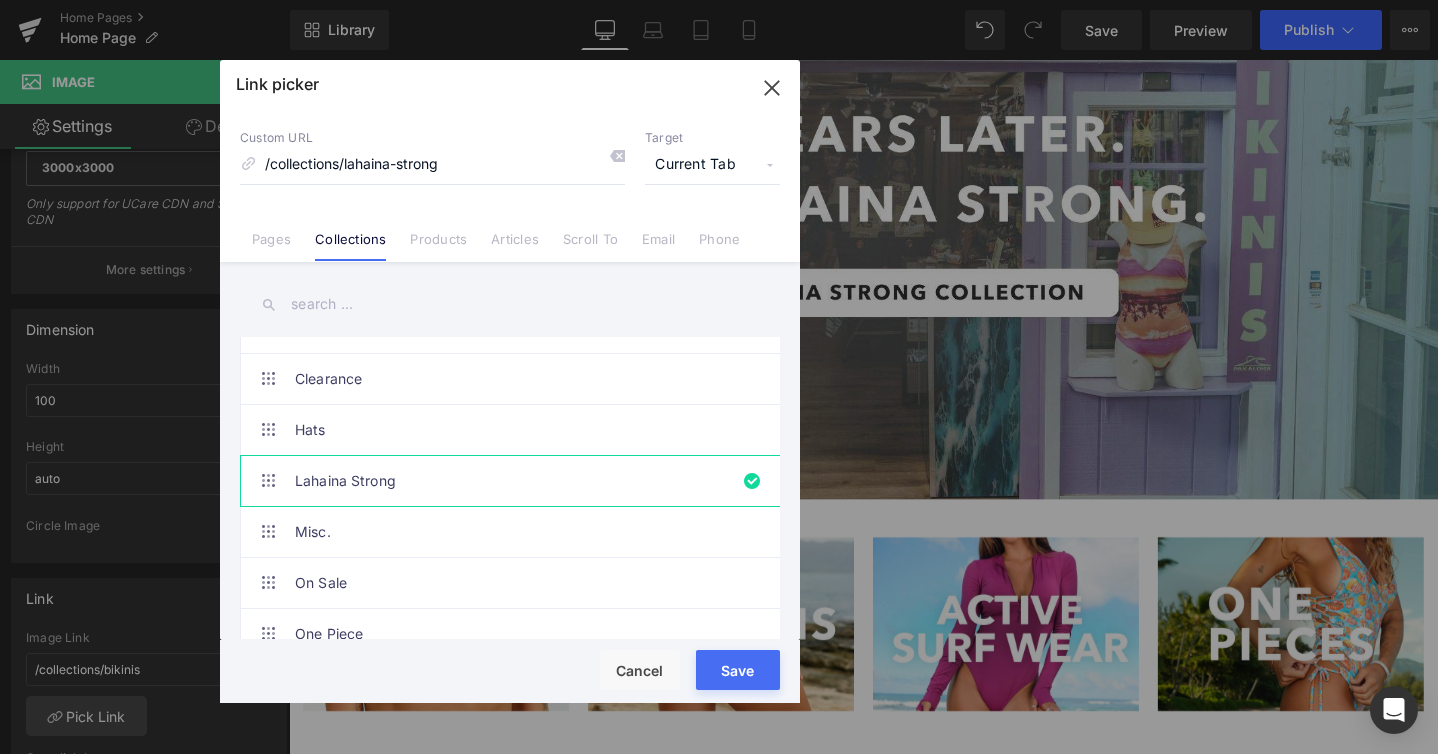 click on "Rendering Content" at bounding box center [719, 675] 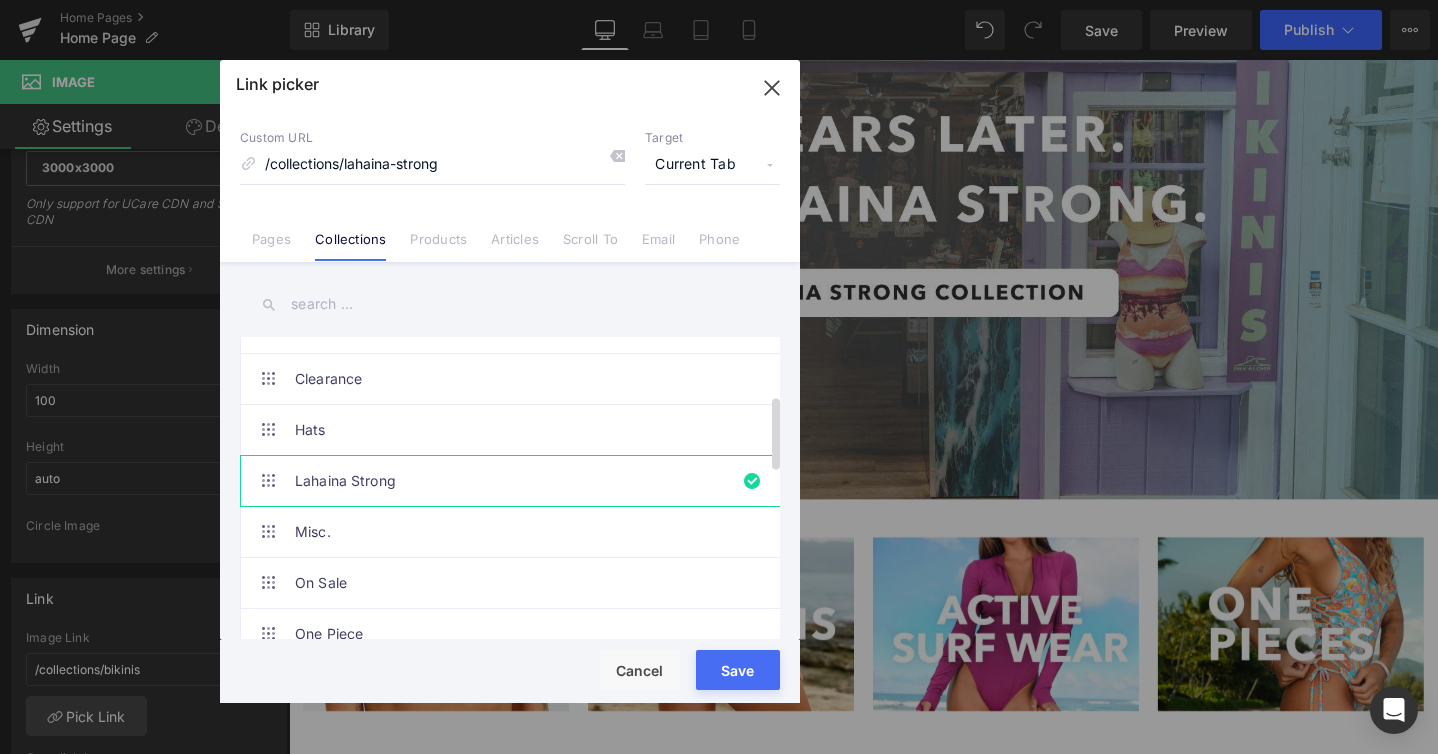 click on "Lahaina Strong" at bounding box center (515, 481) 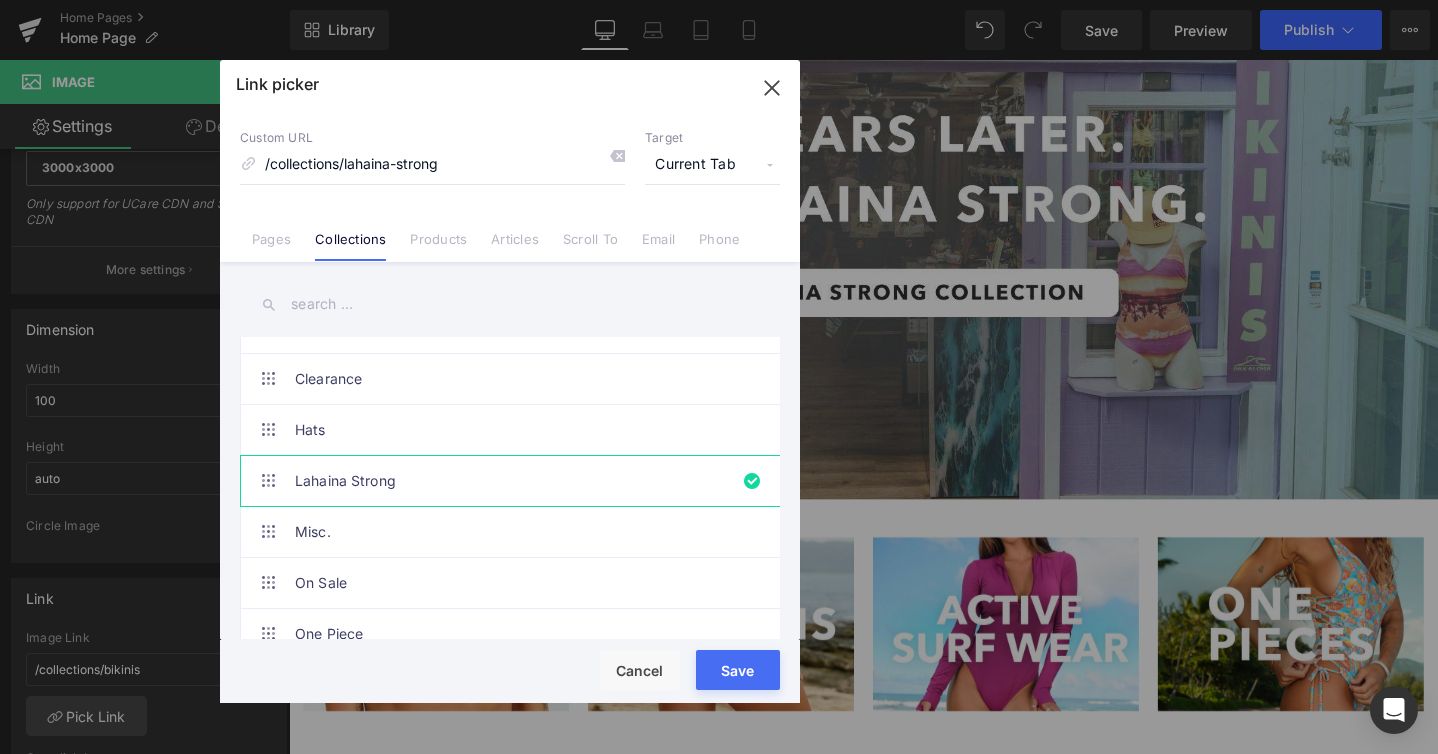 click on "Rendering Content" at bounding box center (719, 675) 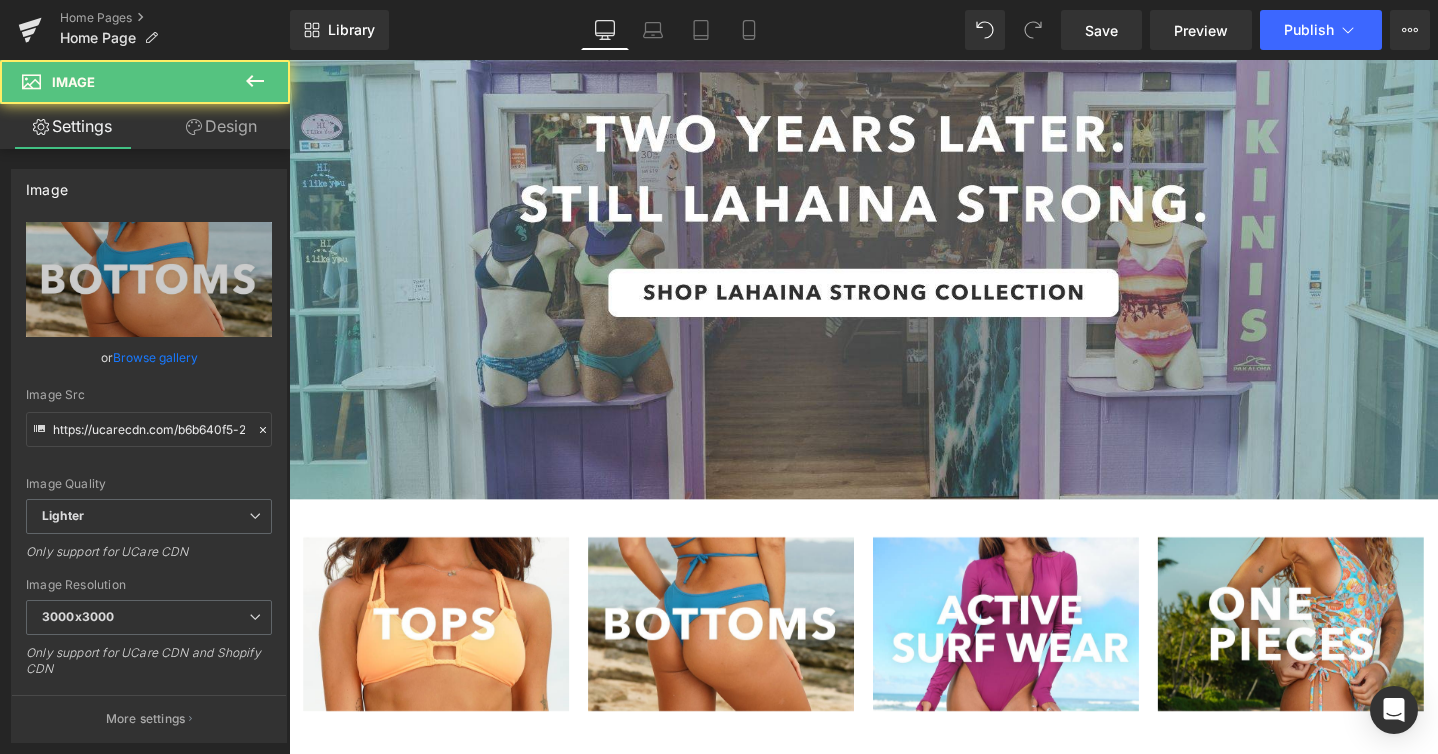 click at bounding box center [744, 654] 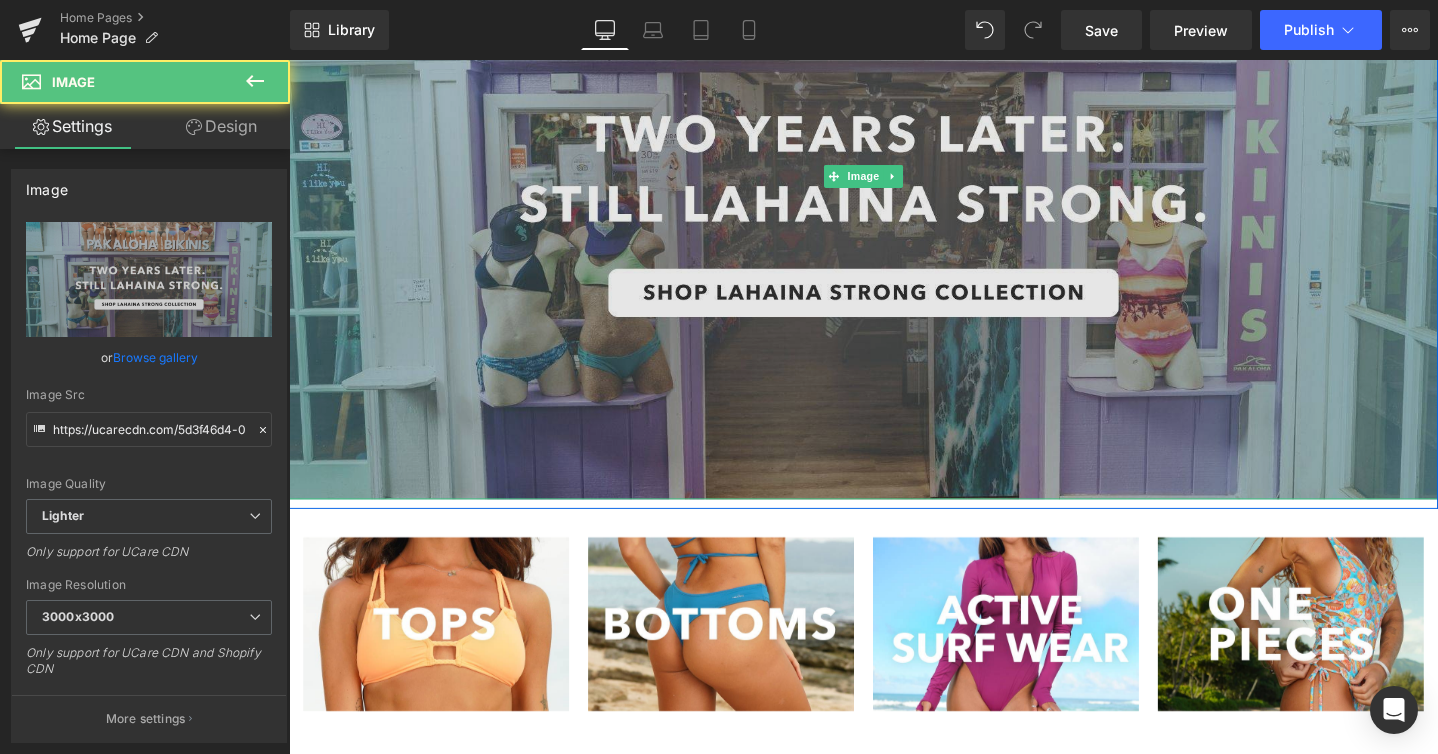 click at bounding box center (894, 183) 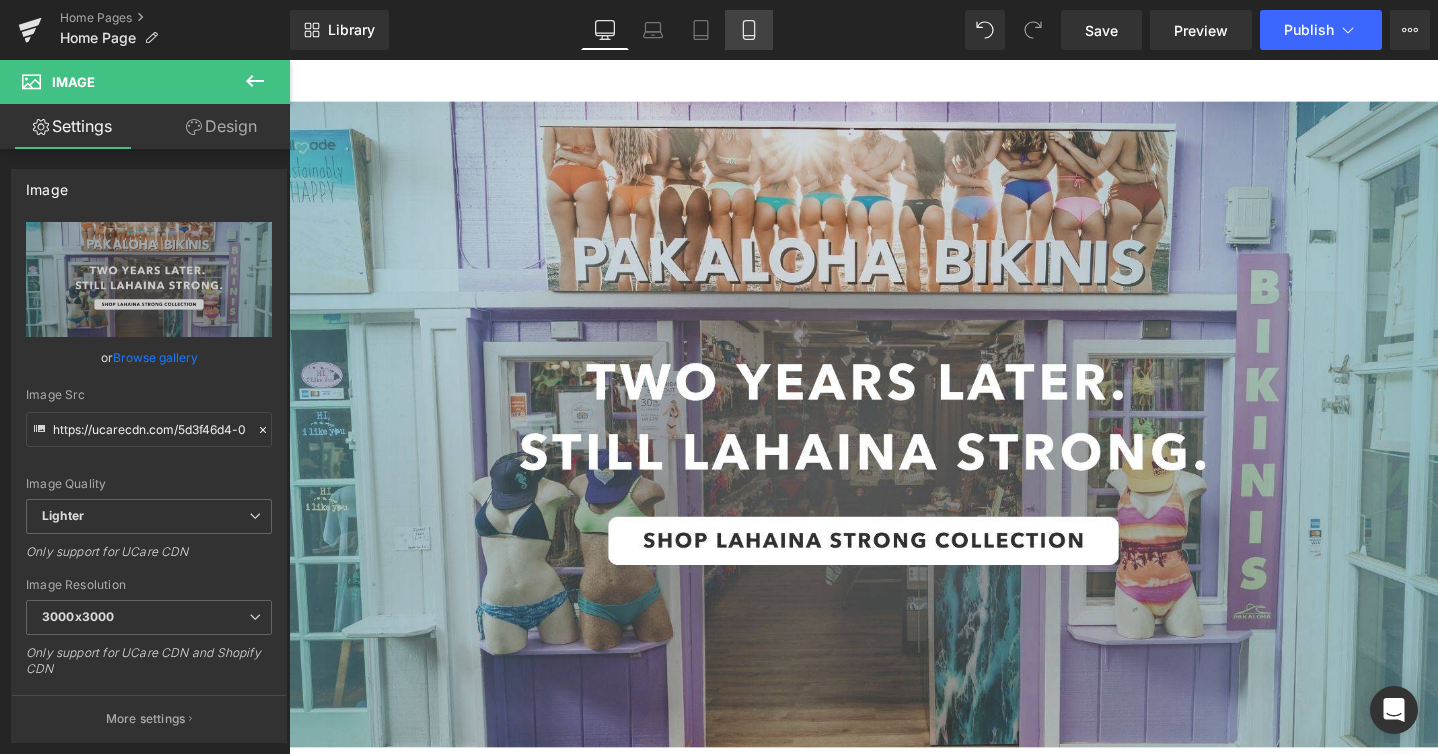click 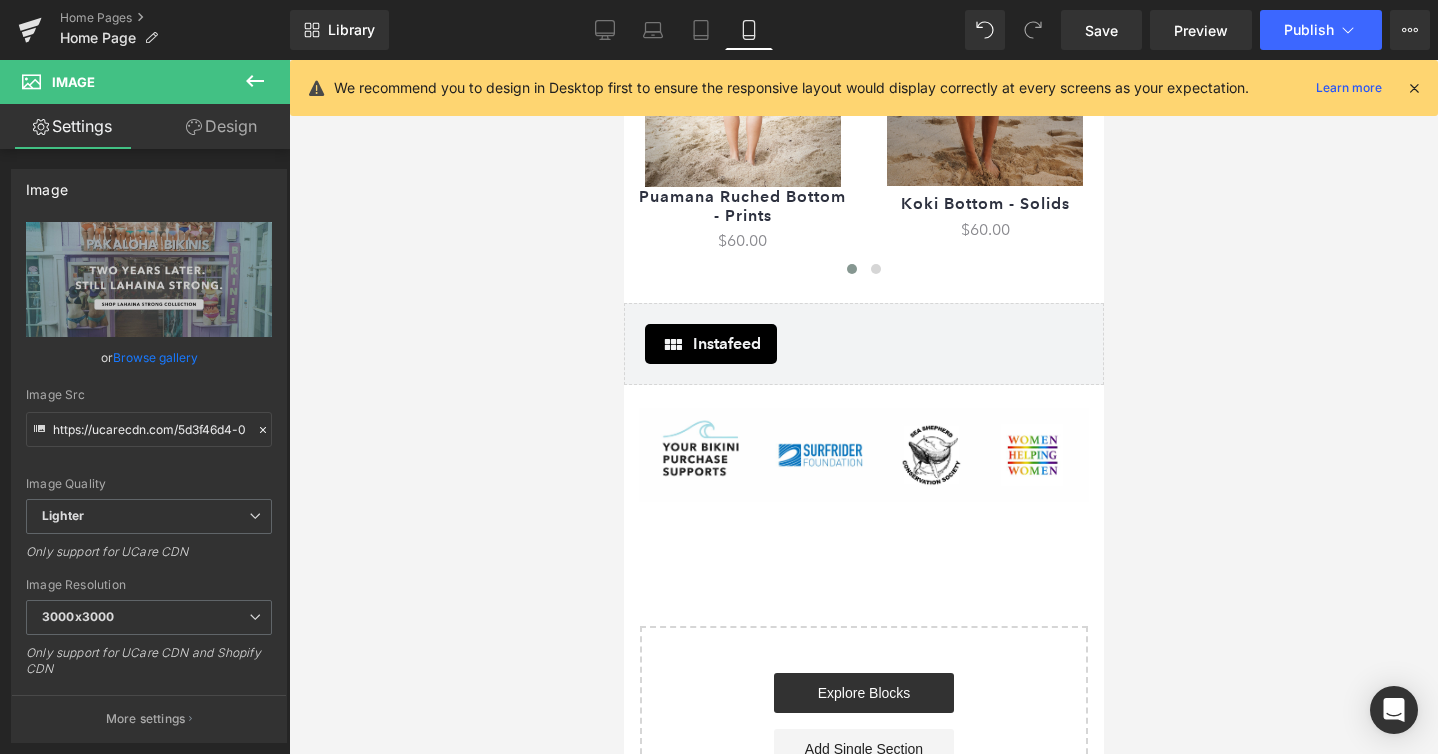 scroll, scrollTop: 0, scrollLeft: 0, axis: both 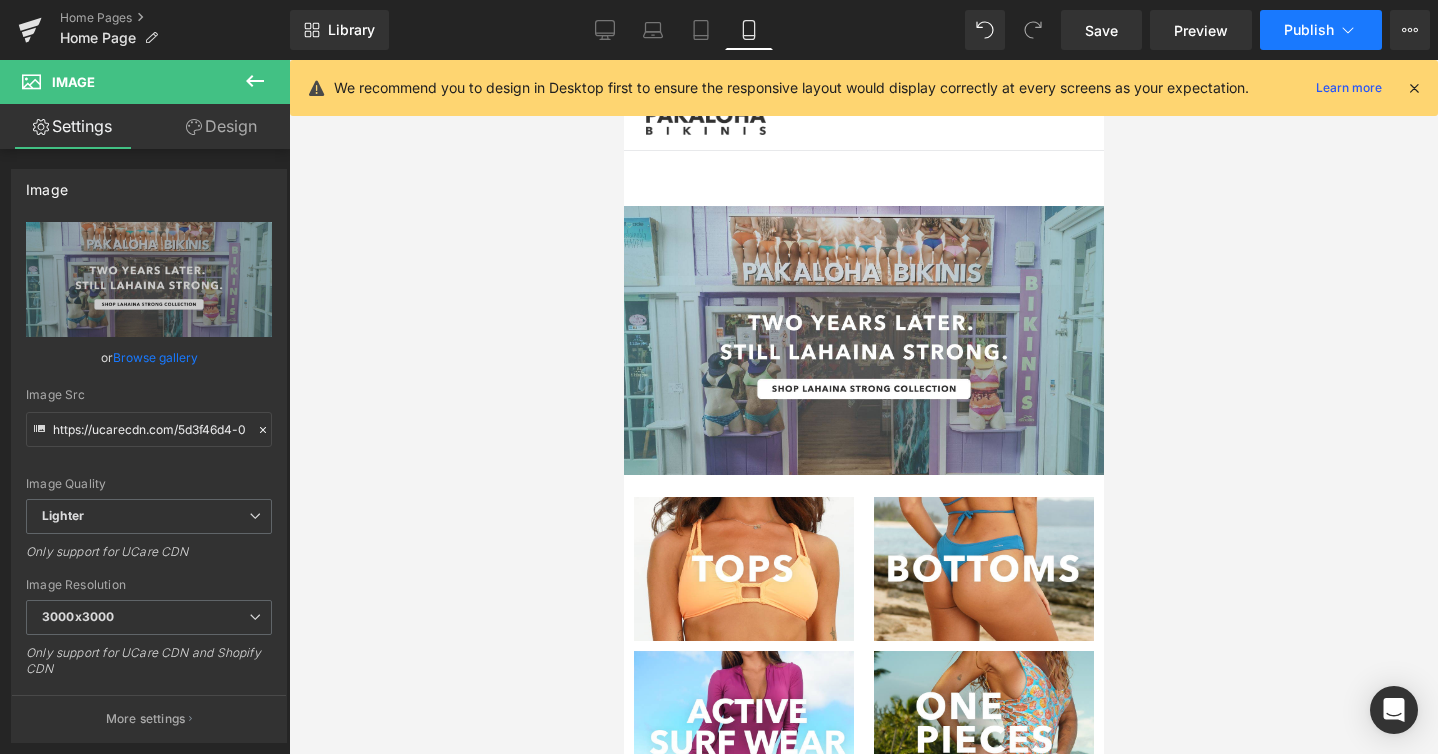 click on "Publish" at bounding box center (1321, 30) 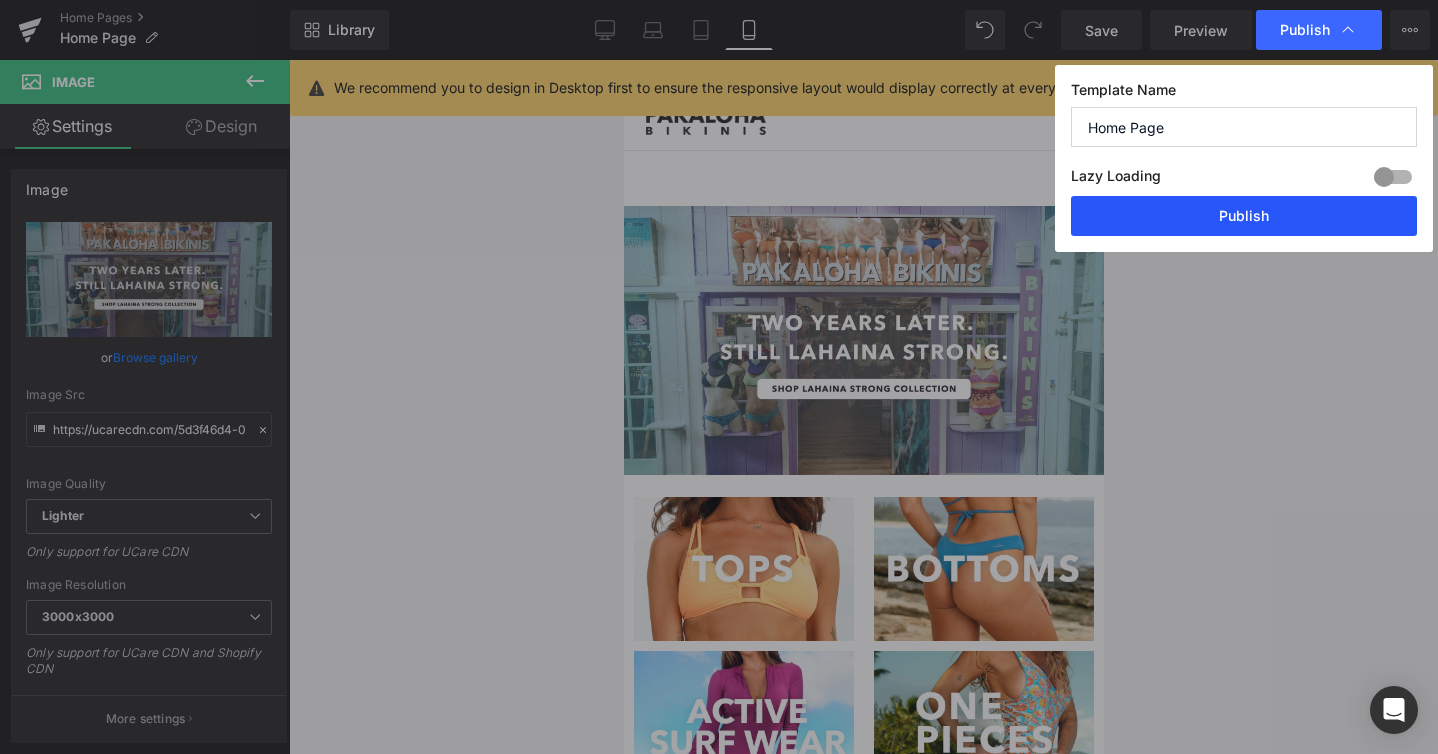 click on "Publish" at bounding box center [1244, 216] 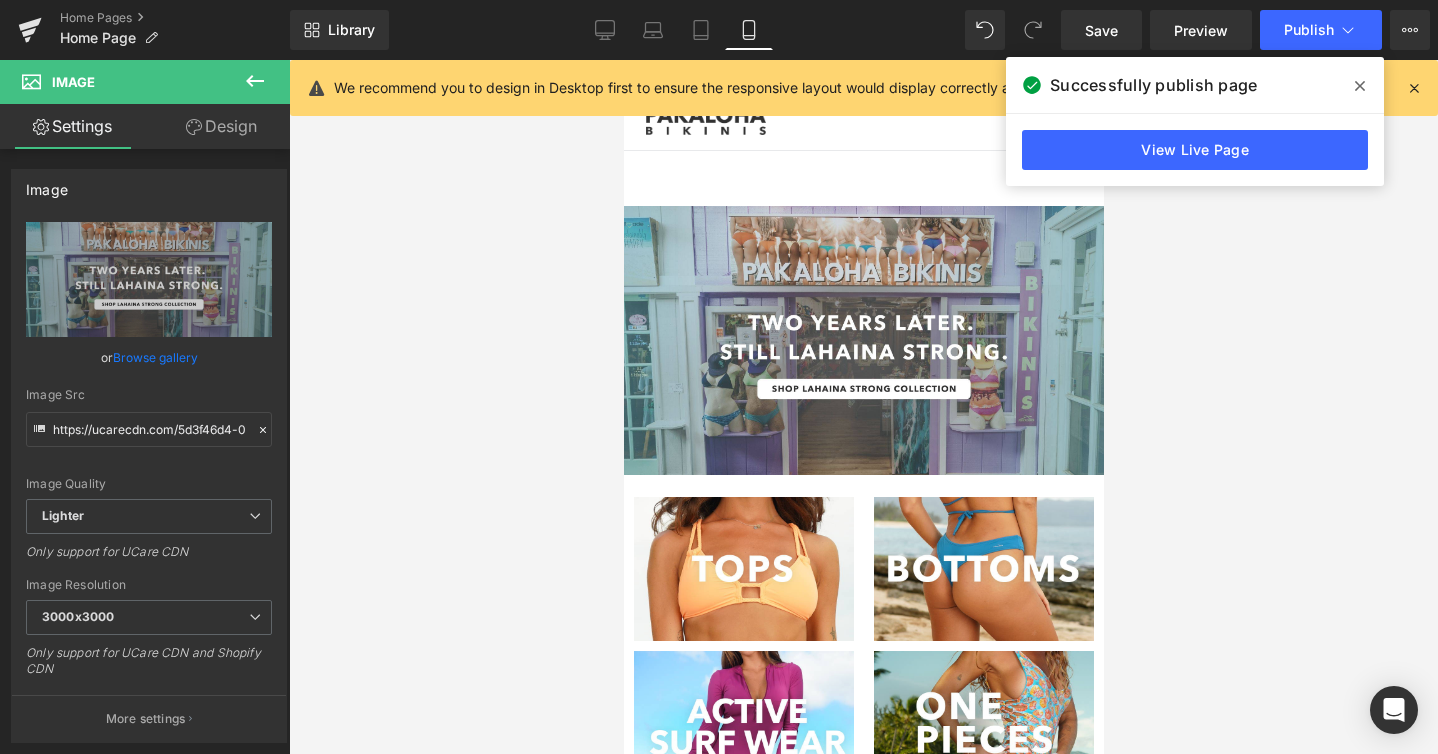 click 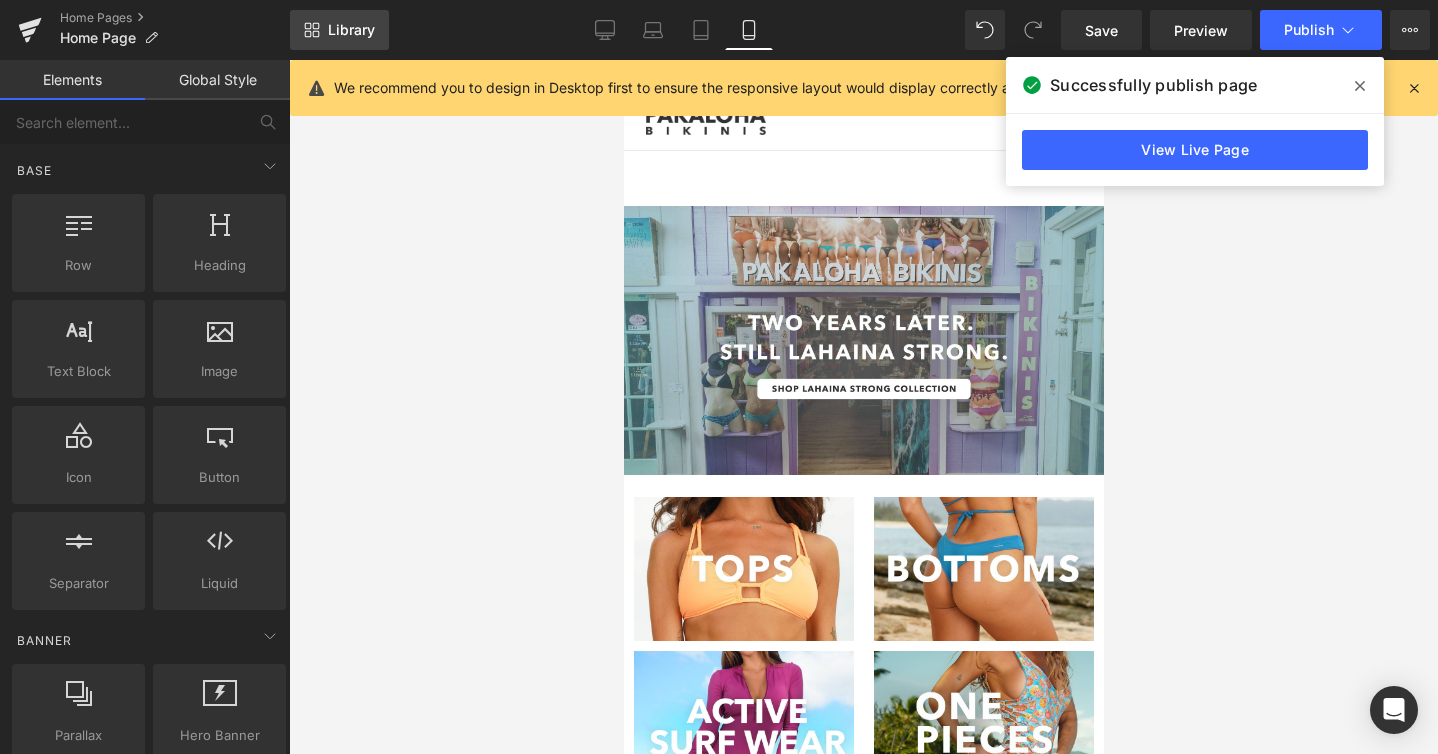 click on "Library" at bounding box center [351, 30] 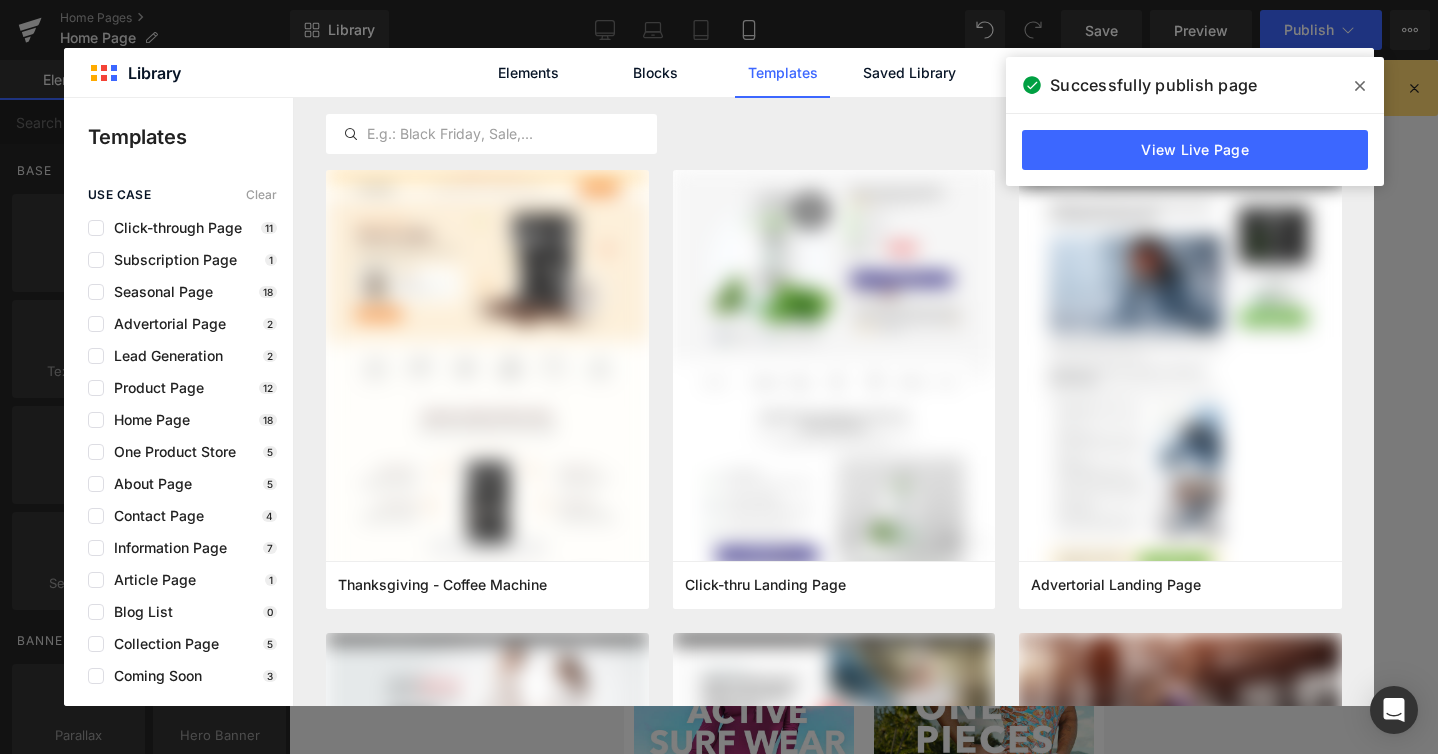 click 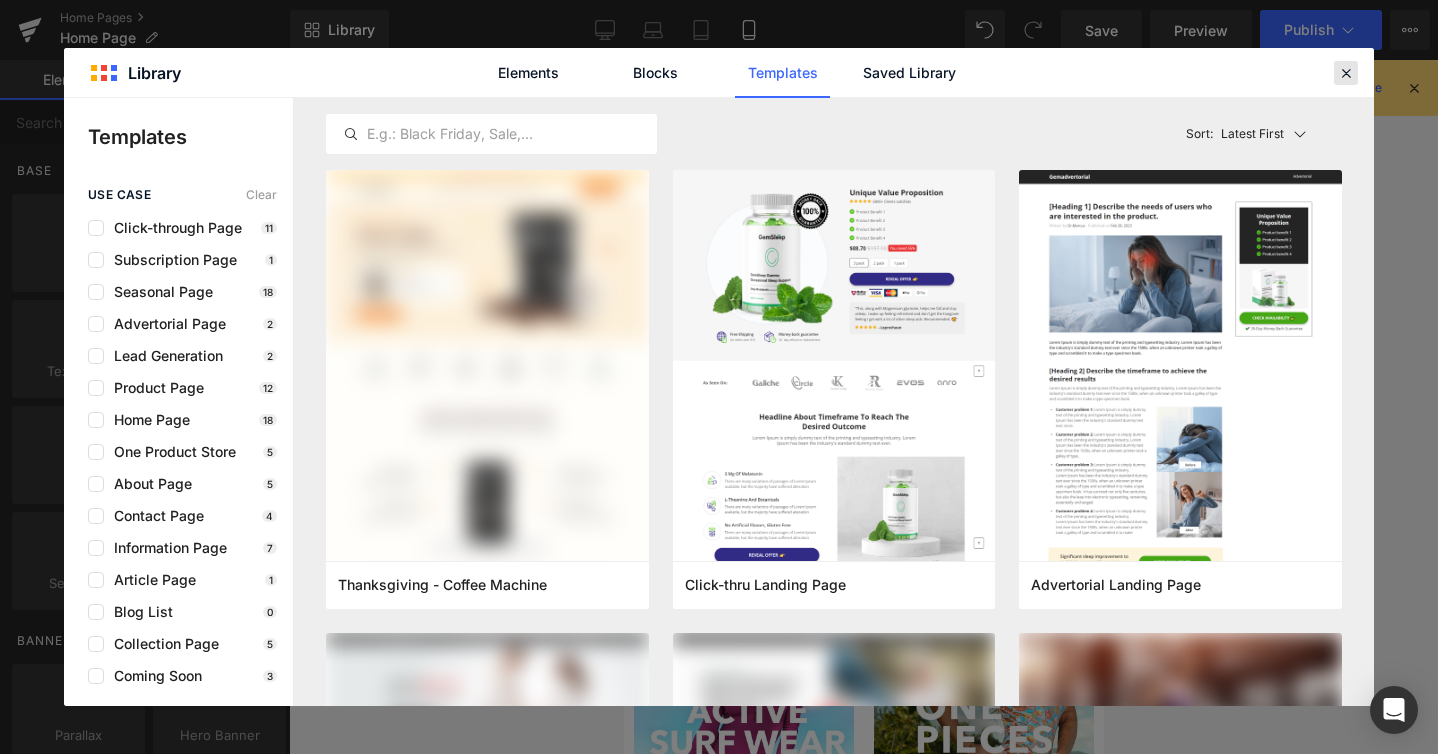 click at bounding box center [1346, 73] 